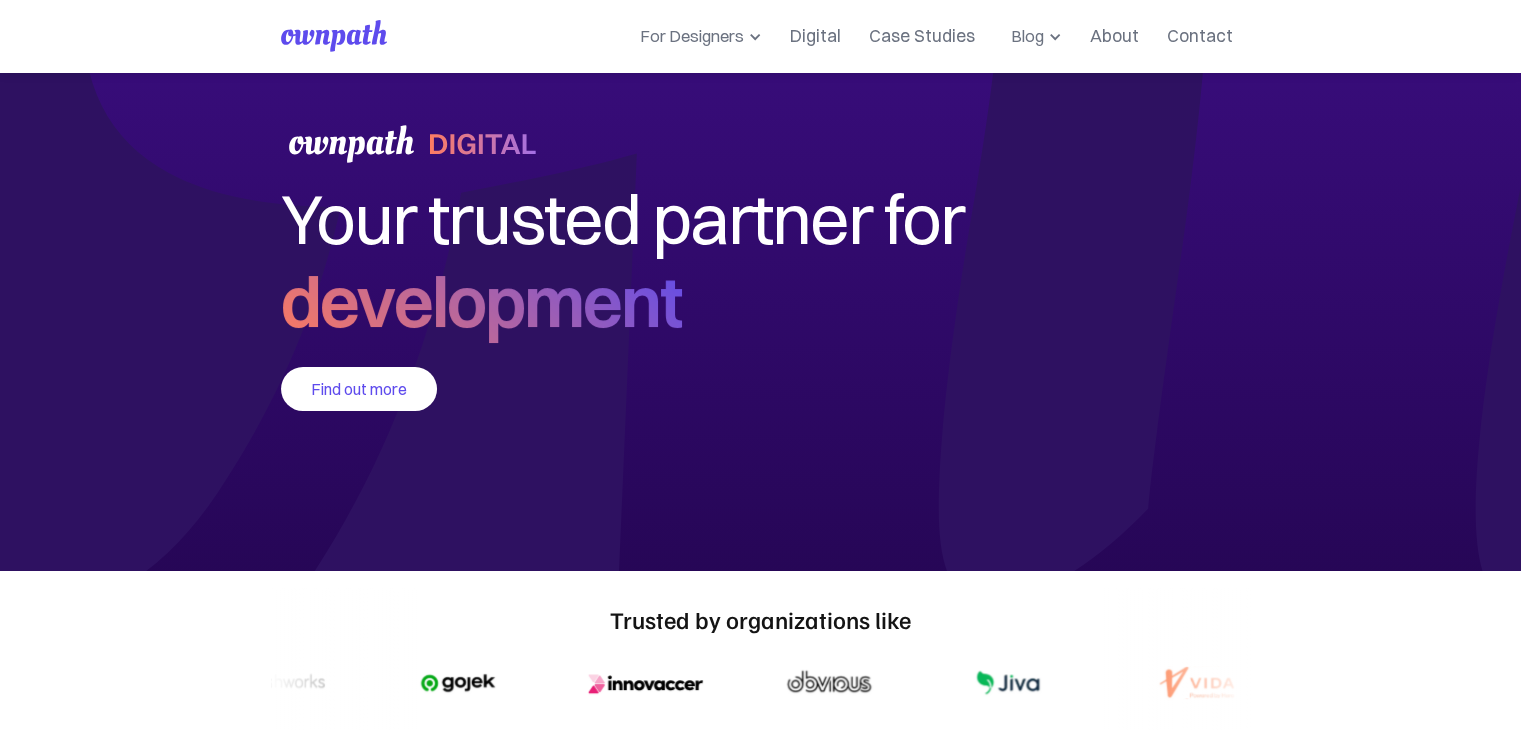 scroll, scrollTop: 0, scrollLeft: 0, axis: both 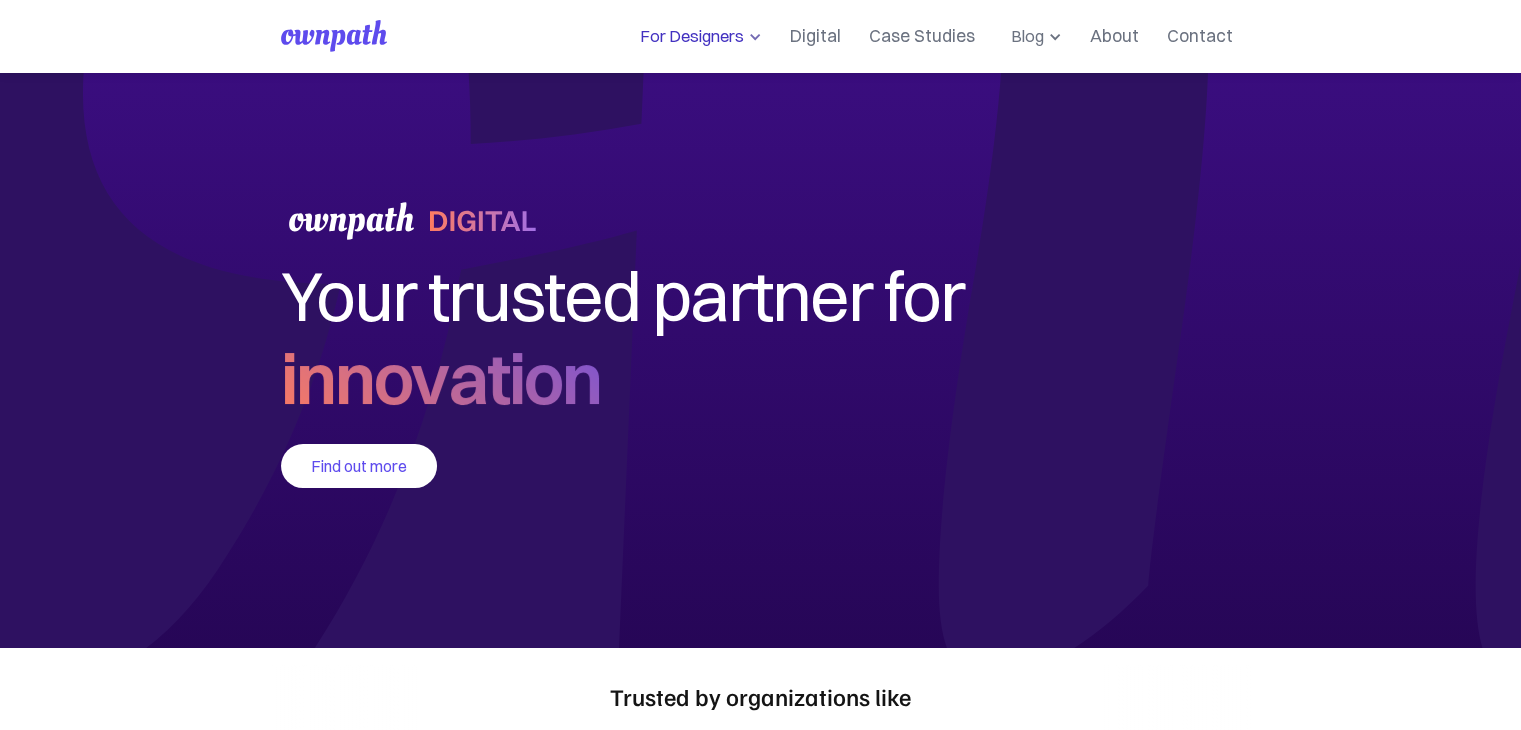 click on "For Designers" at bounding box center (688, 36) 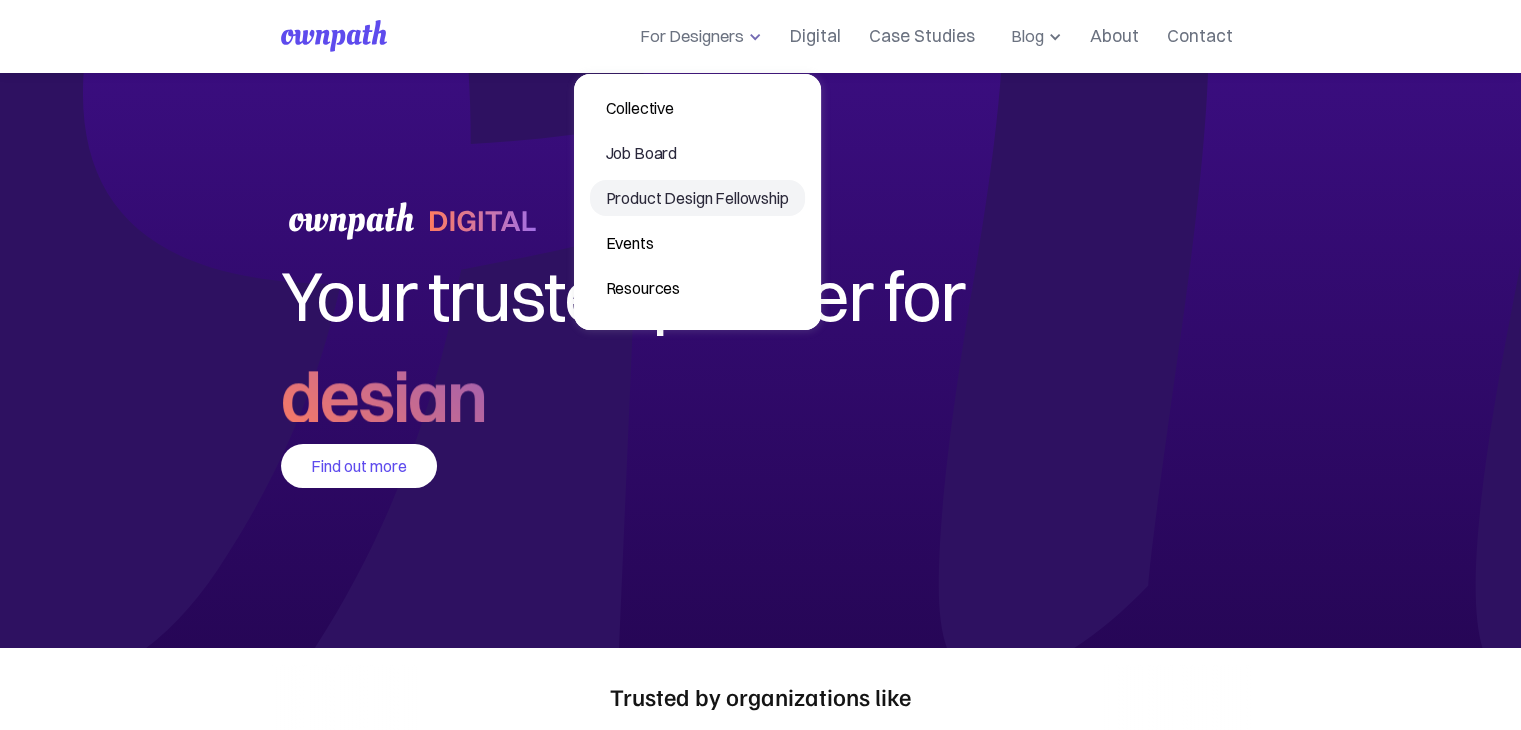 click on "Product Design Fellowship" at bounding box center (697, 198) 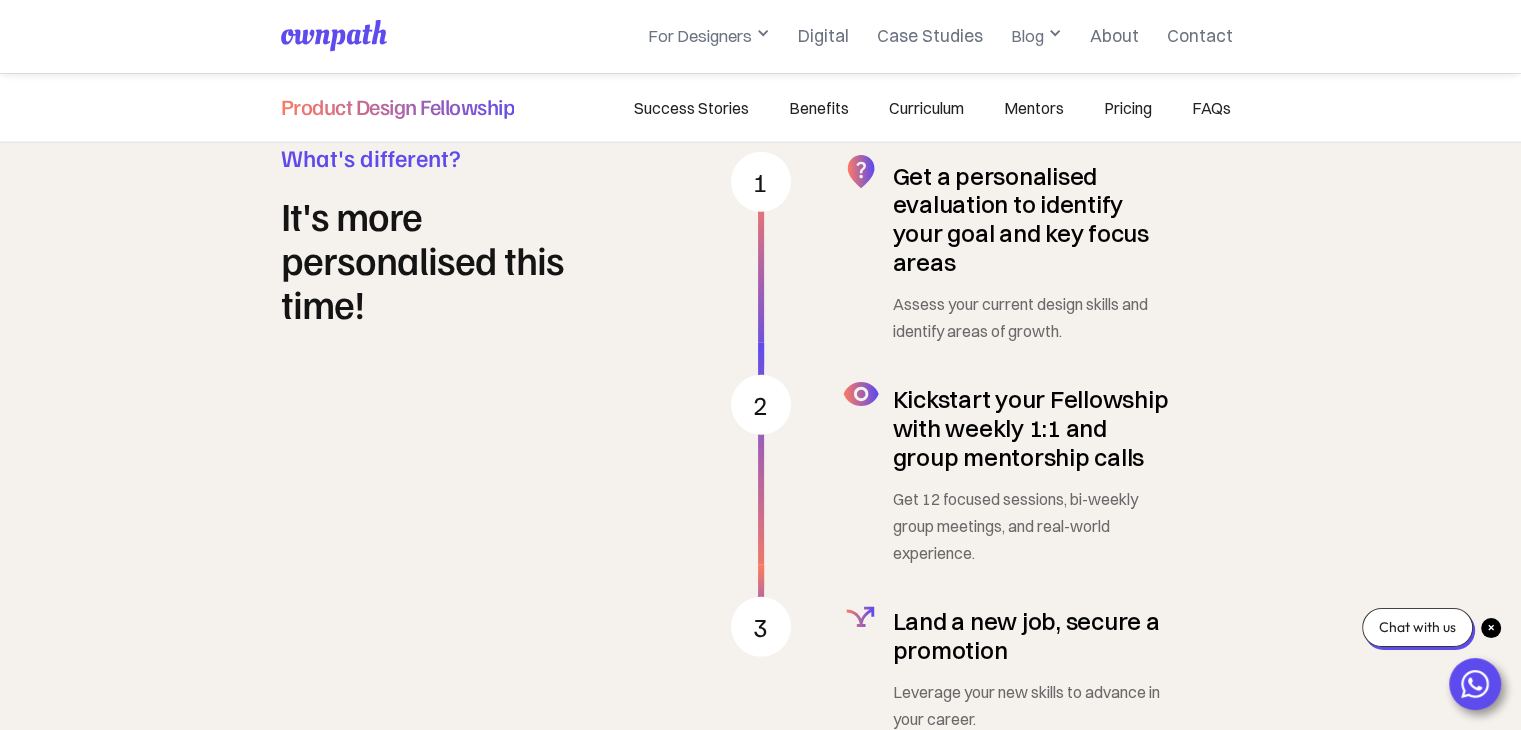scroll, scrollTop: 5400, scrollLeft: 0, axis: vertical 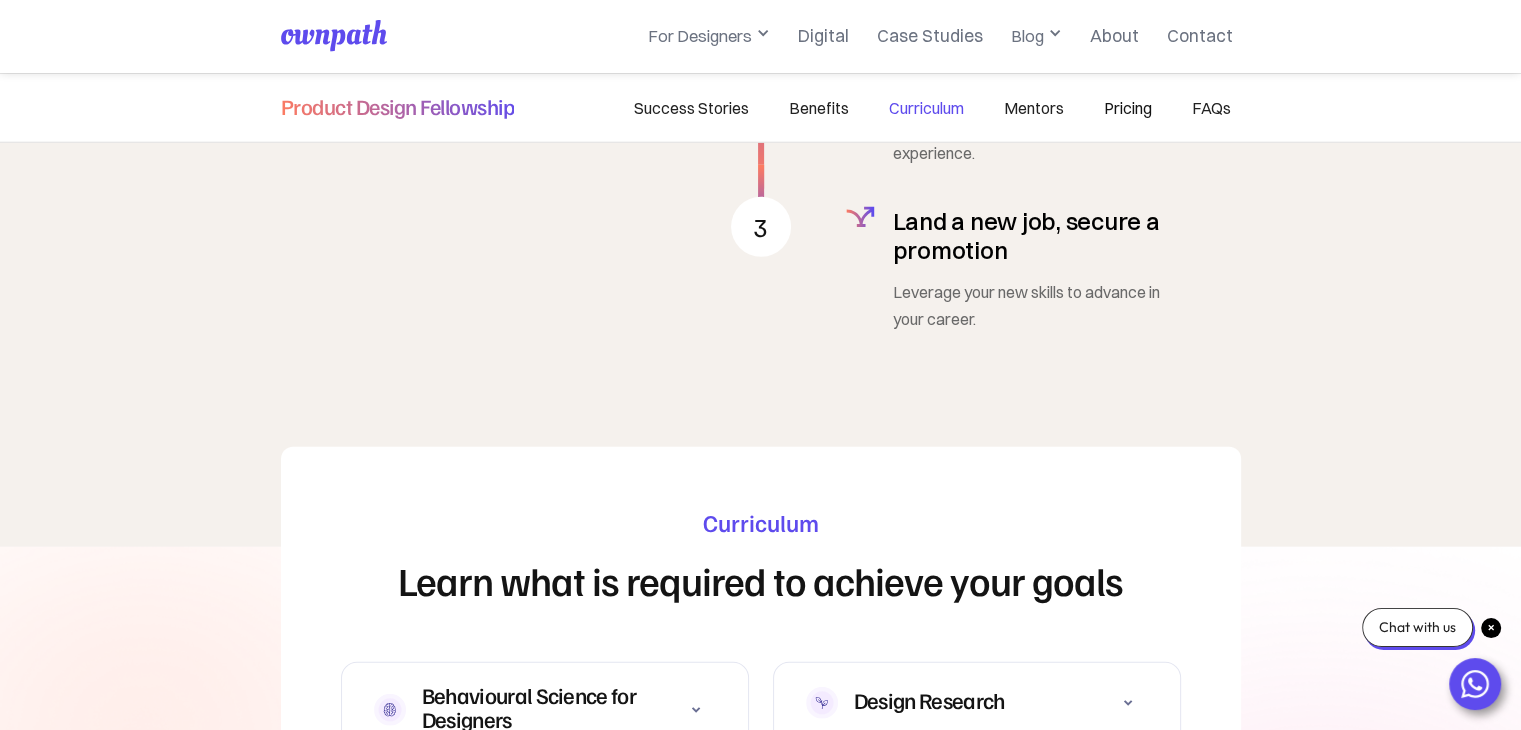 click on "Pricing" at bounding box center [1128, 107] 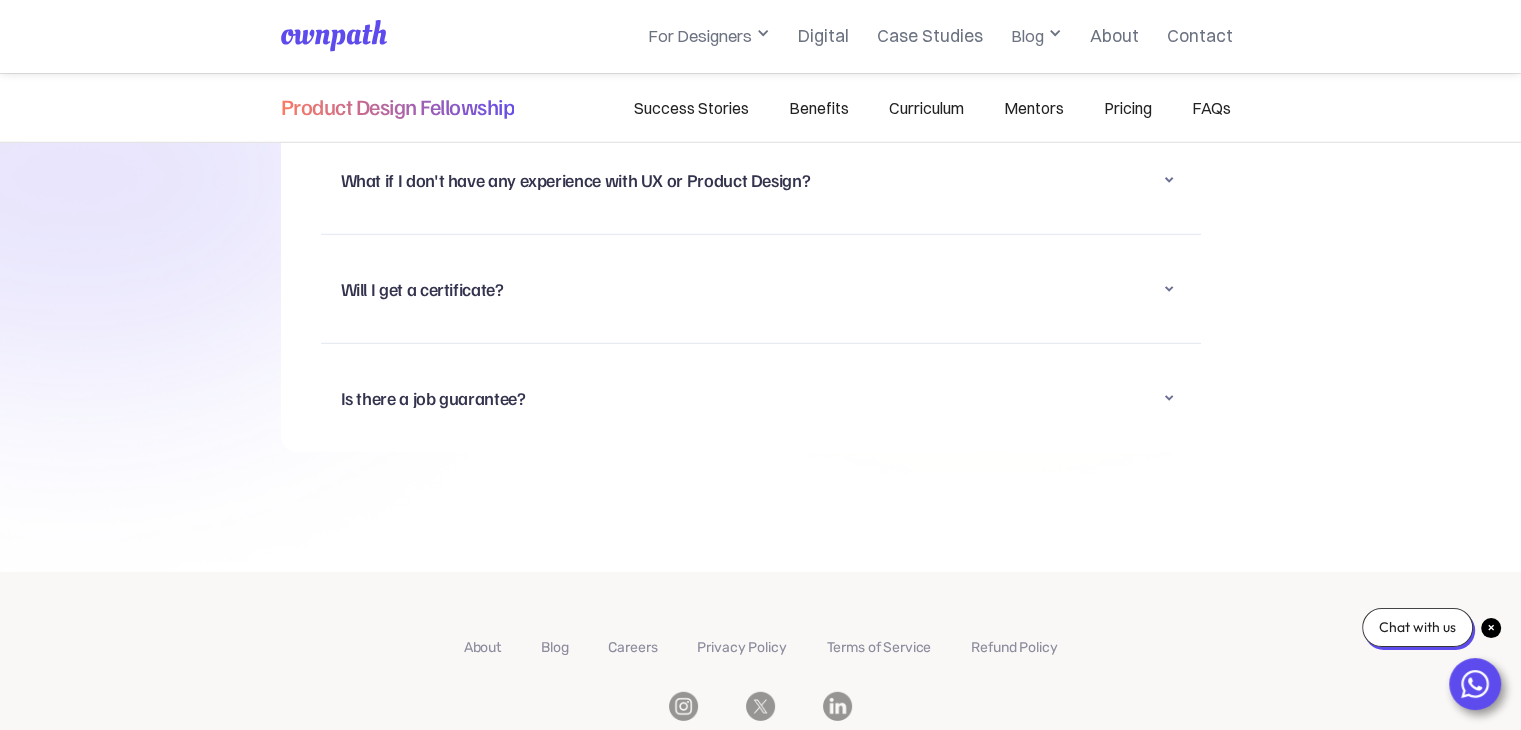 scroll, scrollTop: 13392, scrollLeft: 0, axis: vertical 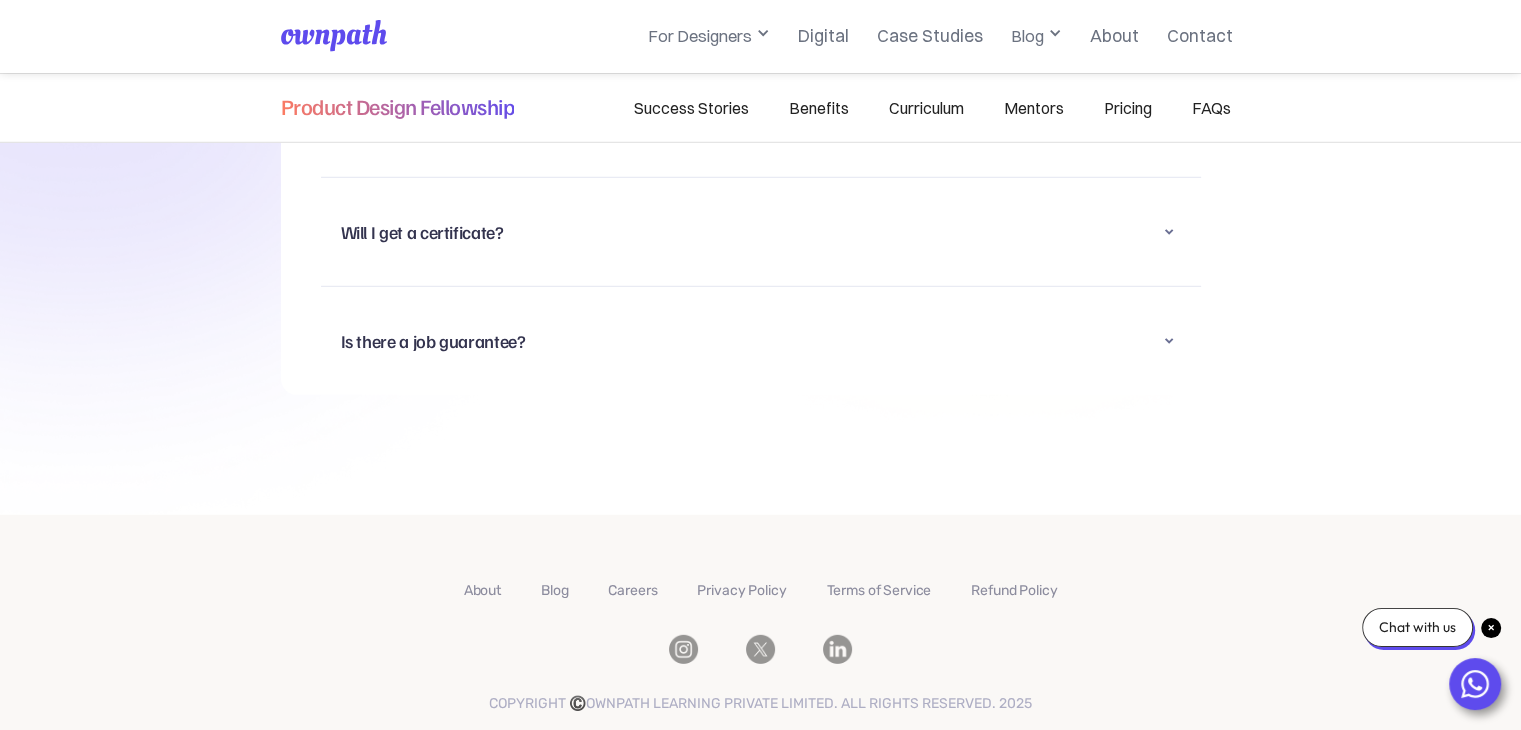 click on "Careers" at bounding box center (632, -12578) 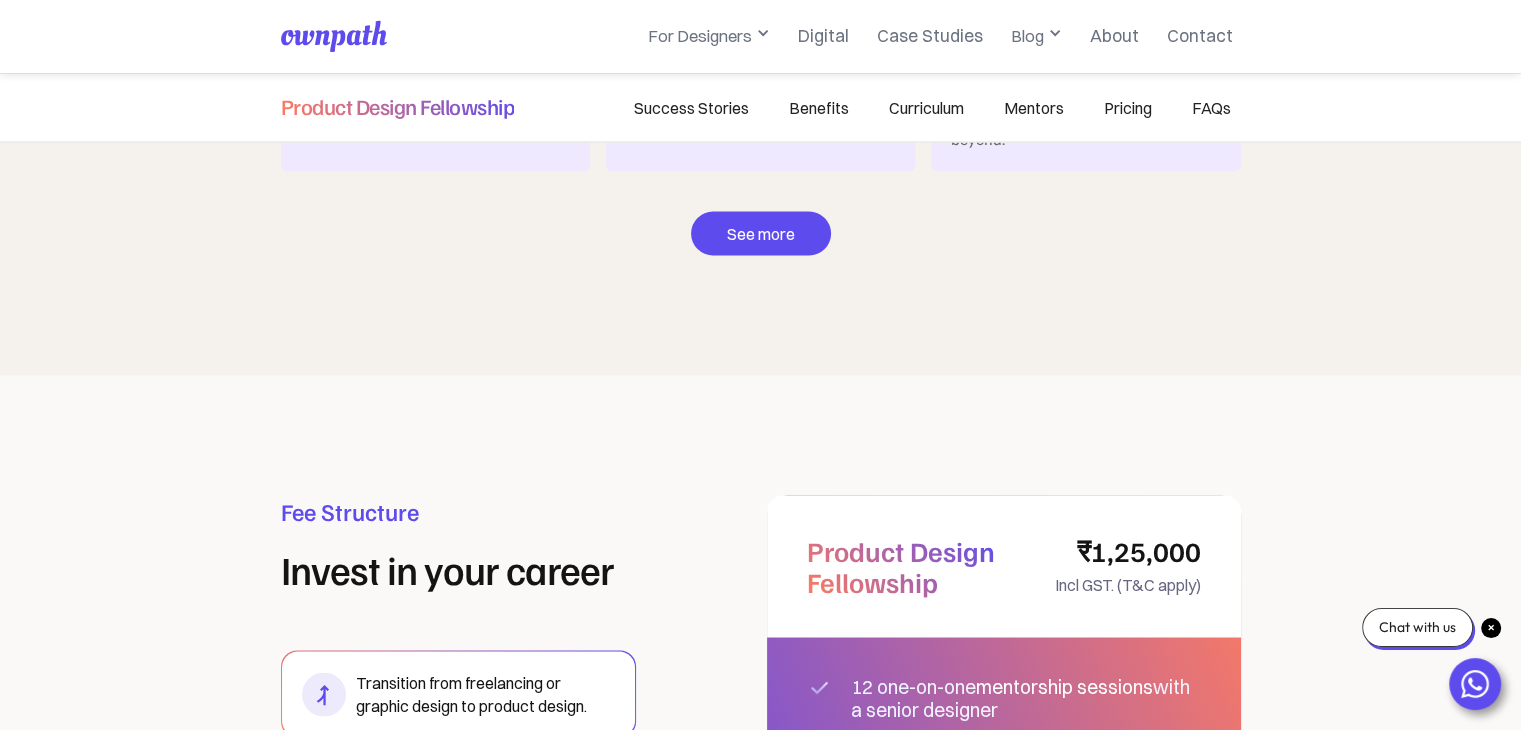 scroll, scrollTop: 11319, scrollLeft: 0, axis: vertical 